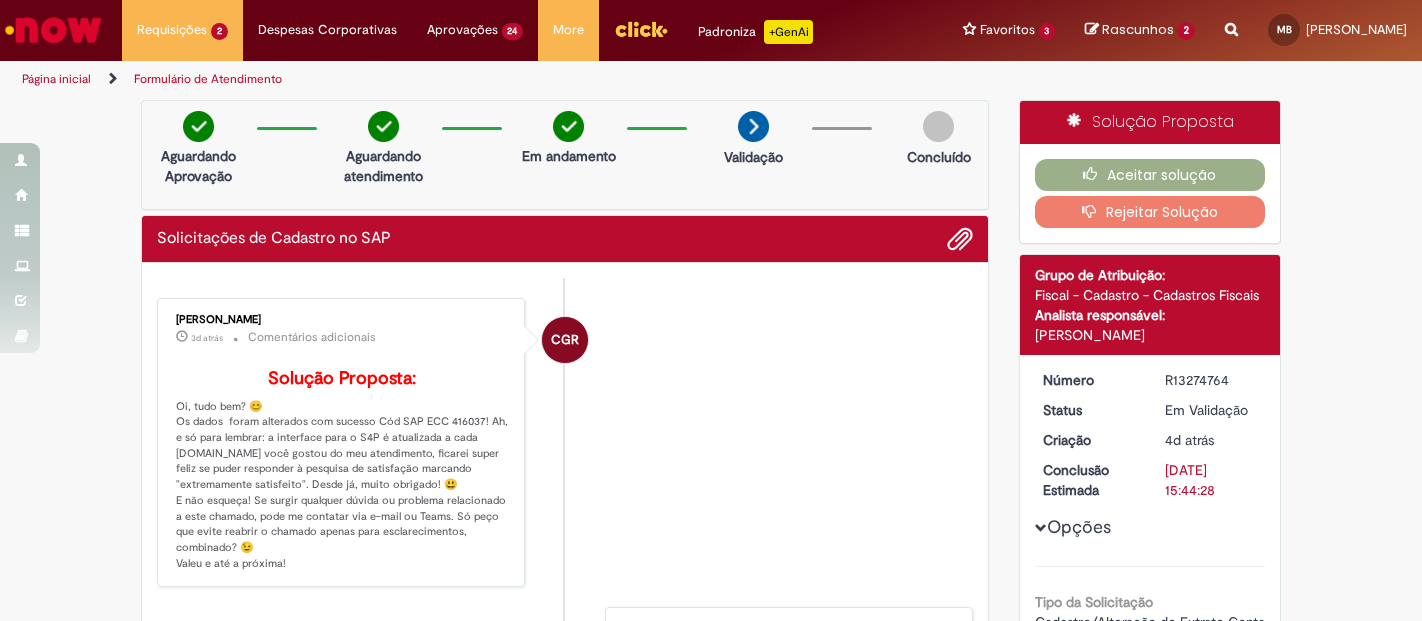 scroll, scrollTop: 0, scrollLeft: 0, axis: both 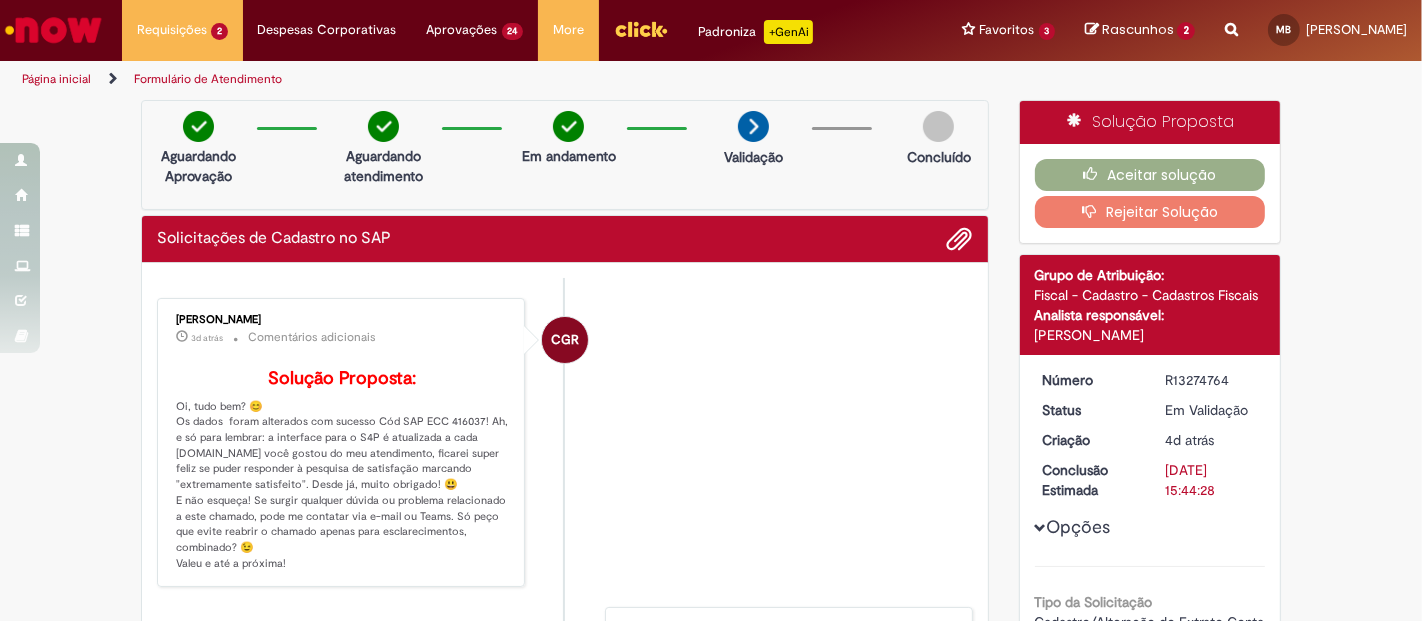click at bounding box center (53, 30) 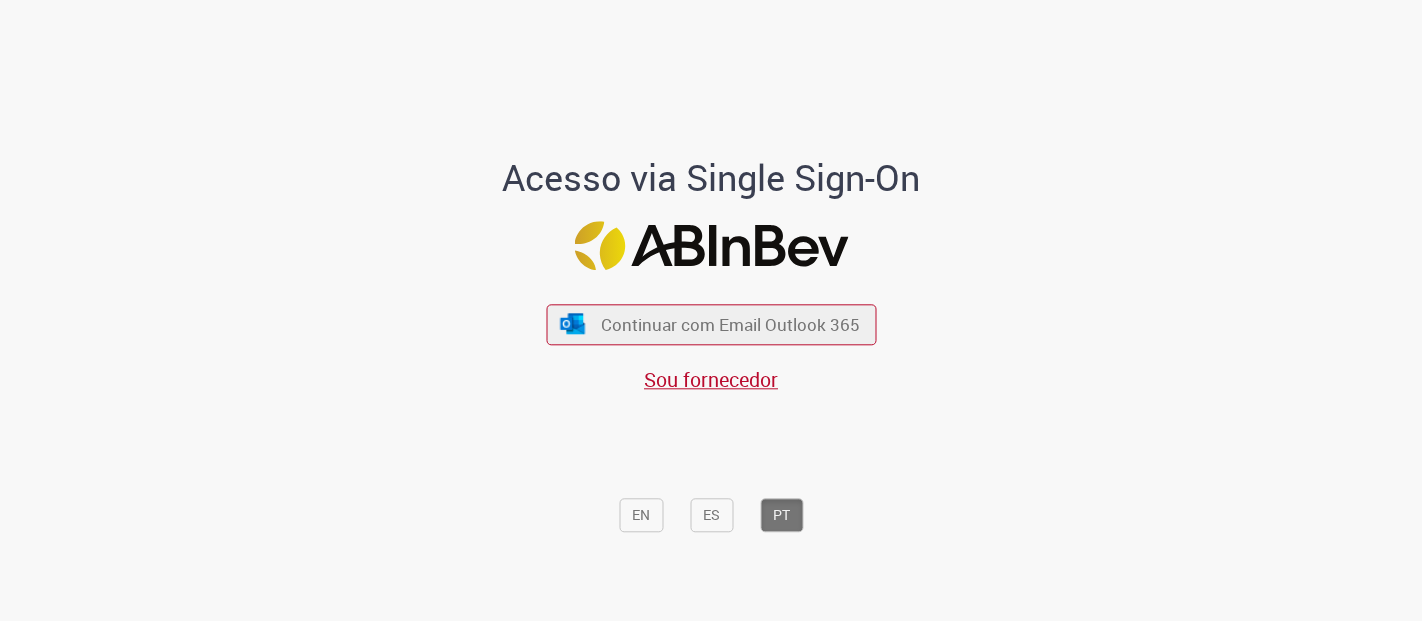 scroll, scrollTop: 0, scrollLeft: 0, axis: both 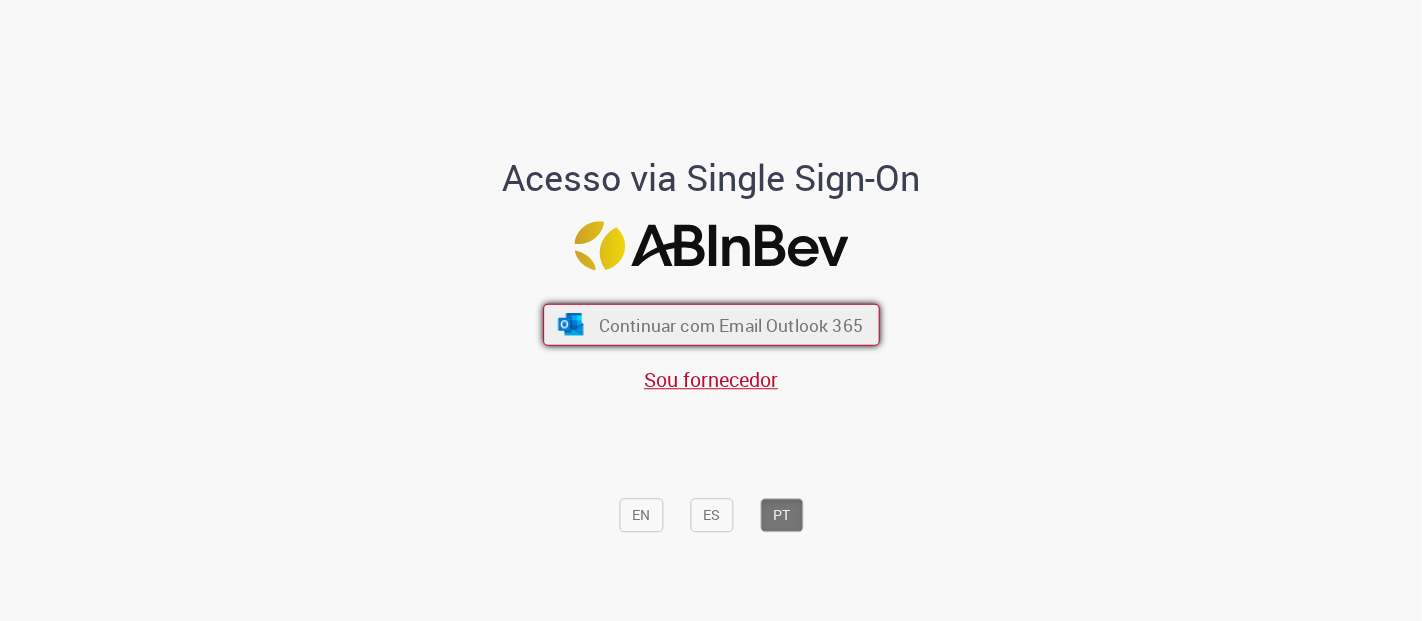 click on "Continuar com Email Outlook 365" at bounding box center (730, 324) 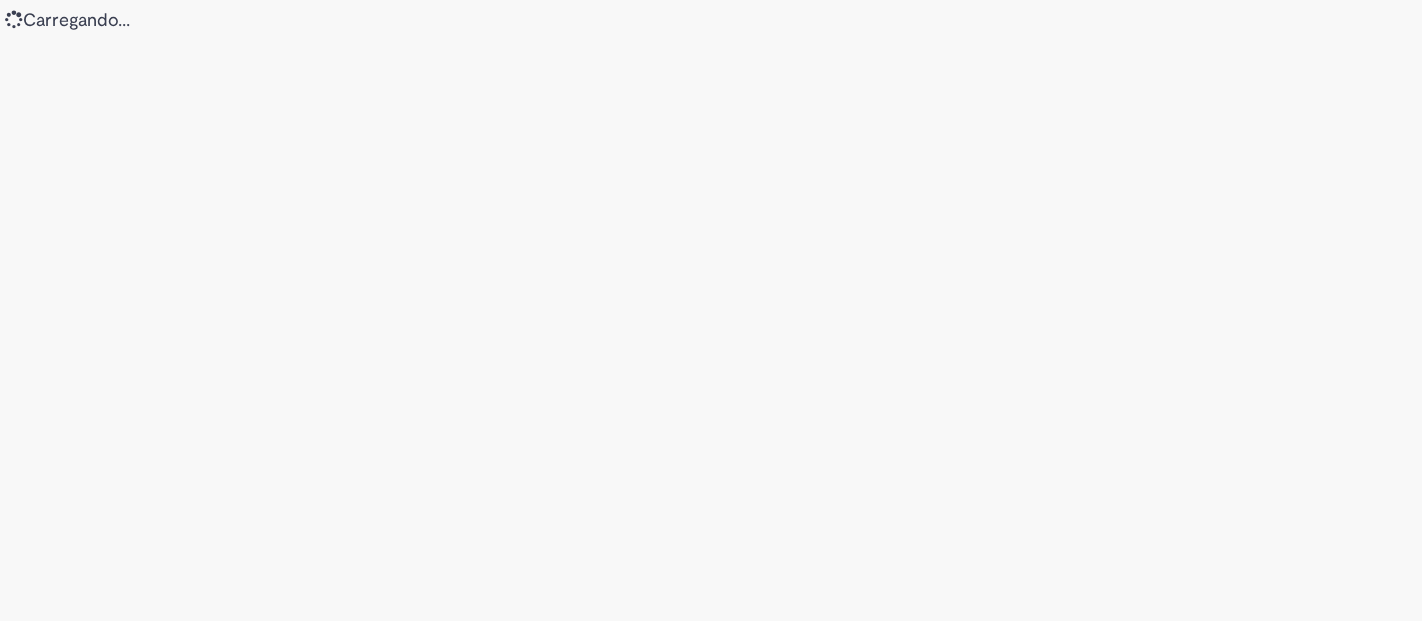 scroll, scrollTop: 0, scrollLeft: 0, axis: both 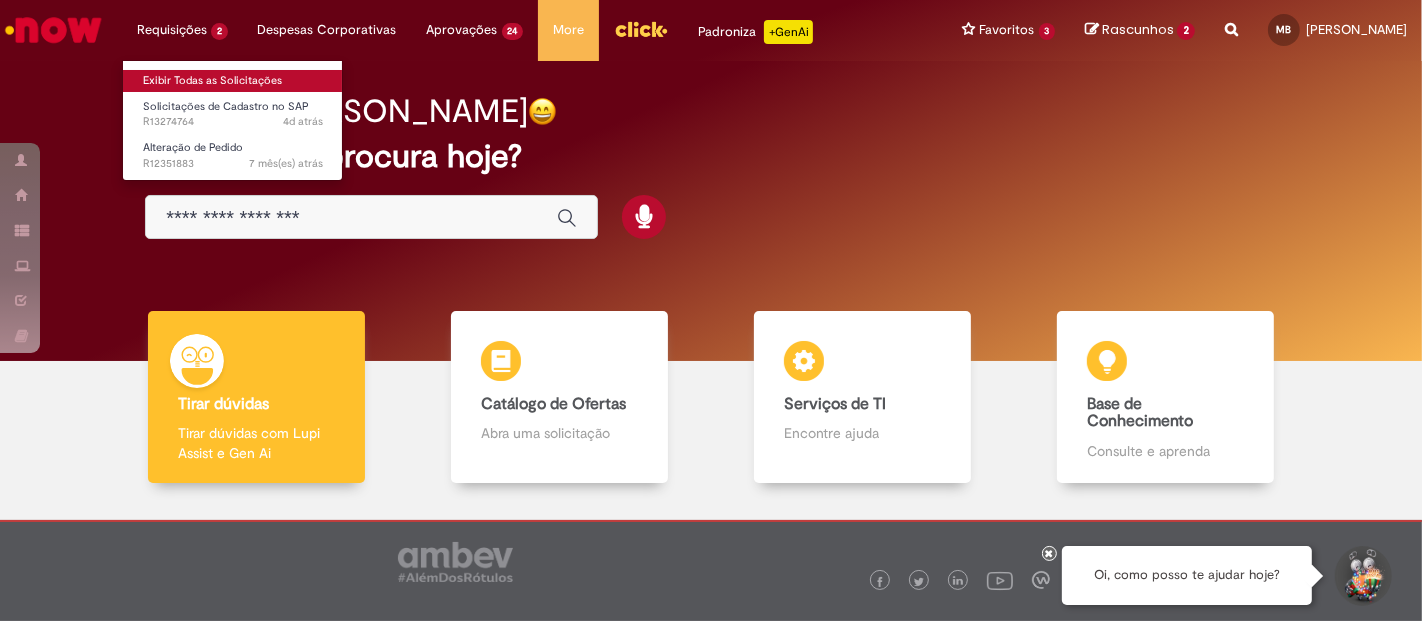 click on "Exibir Todas as Solicitações" at bounding box center (233, 81) 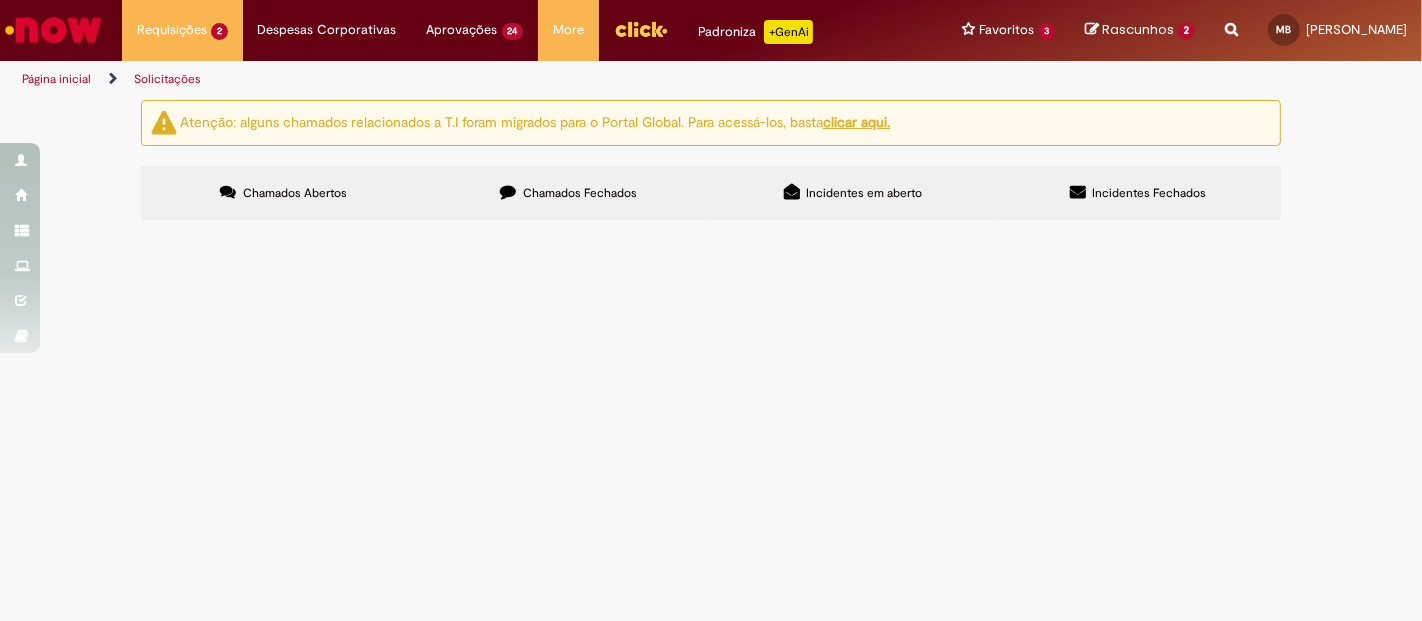 click on "Chamados Fechados" at bounding box center [580, 193] 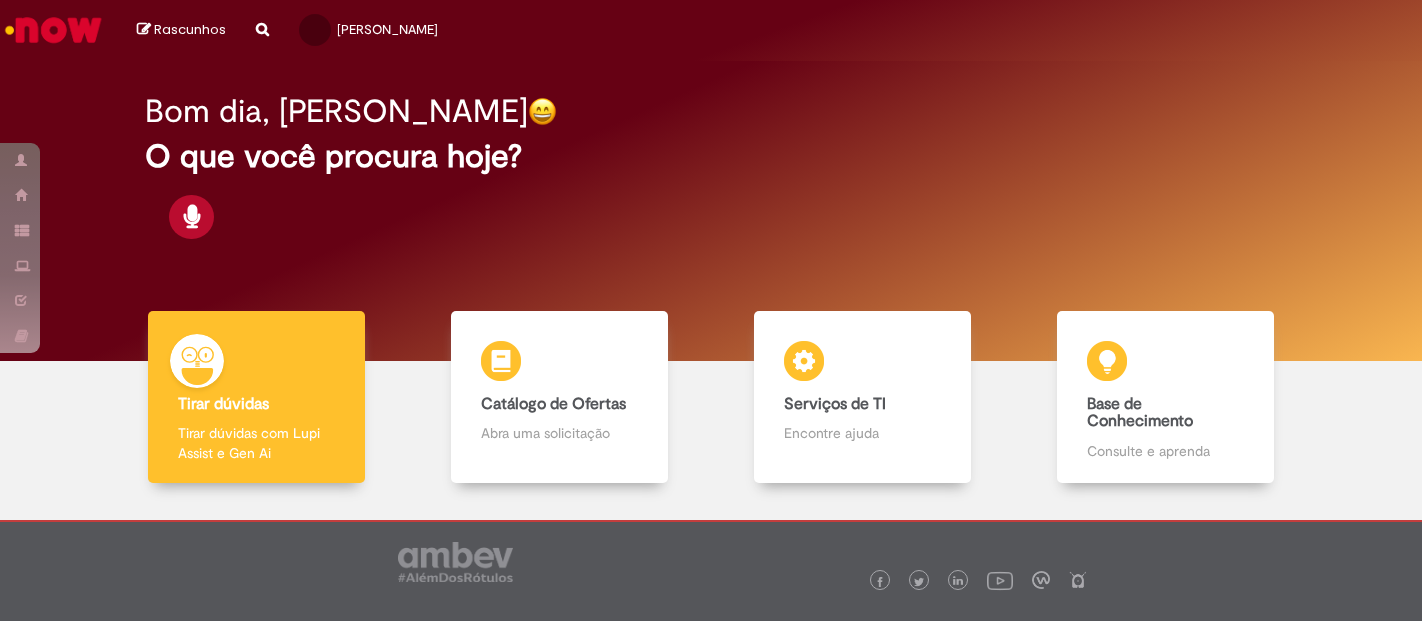 scroll, scrollTop: 0, scrollLeft: 0, axis: both 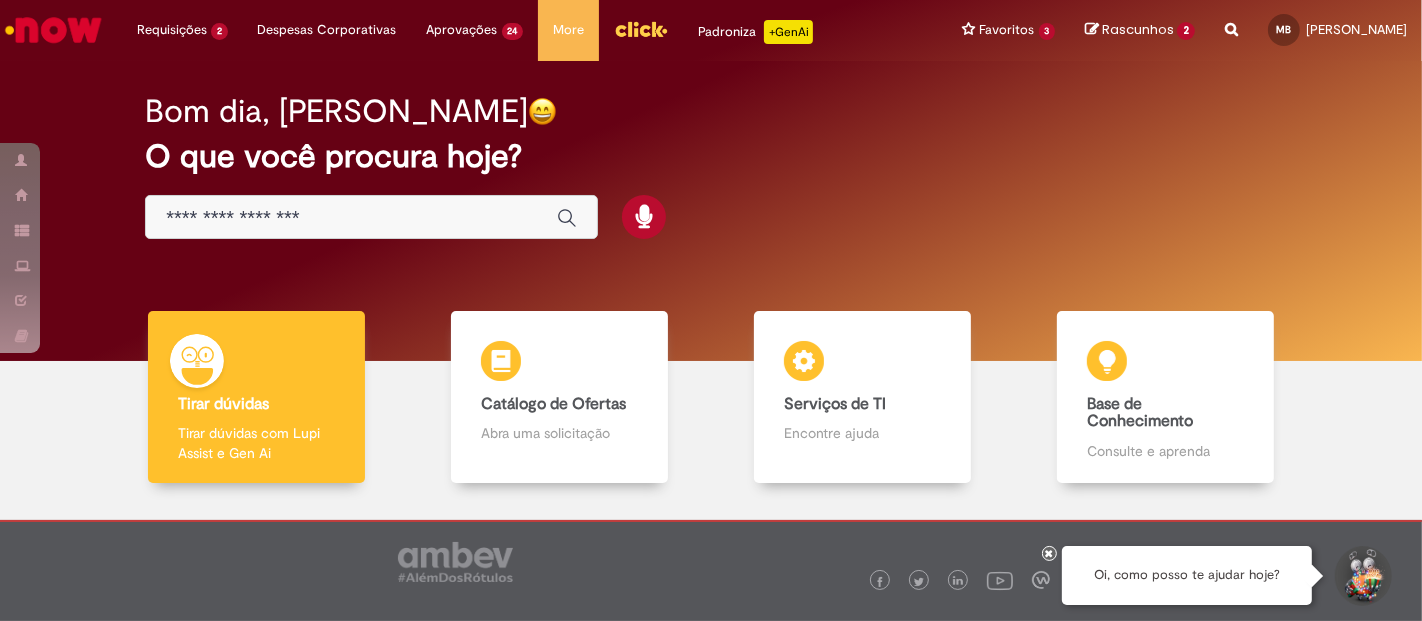 click at bounding box center [351, 218] 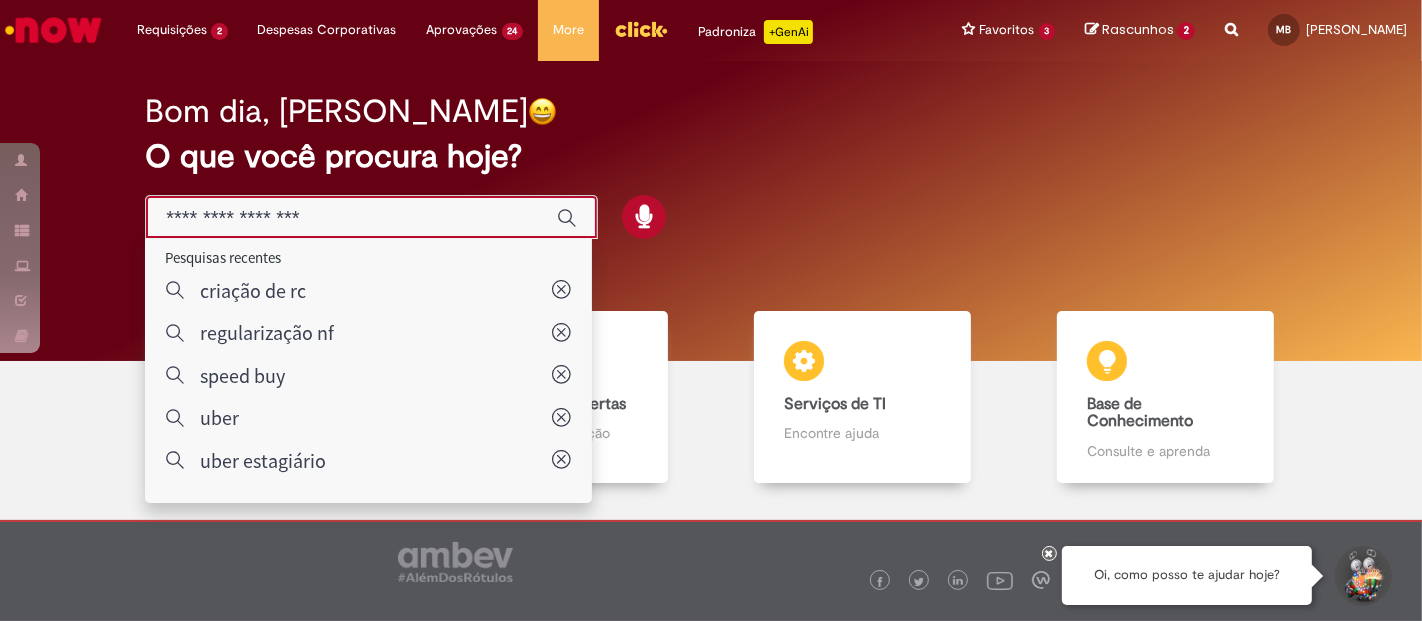 click at bounding box center (351, 218) 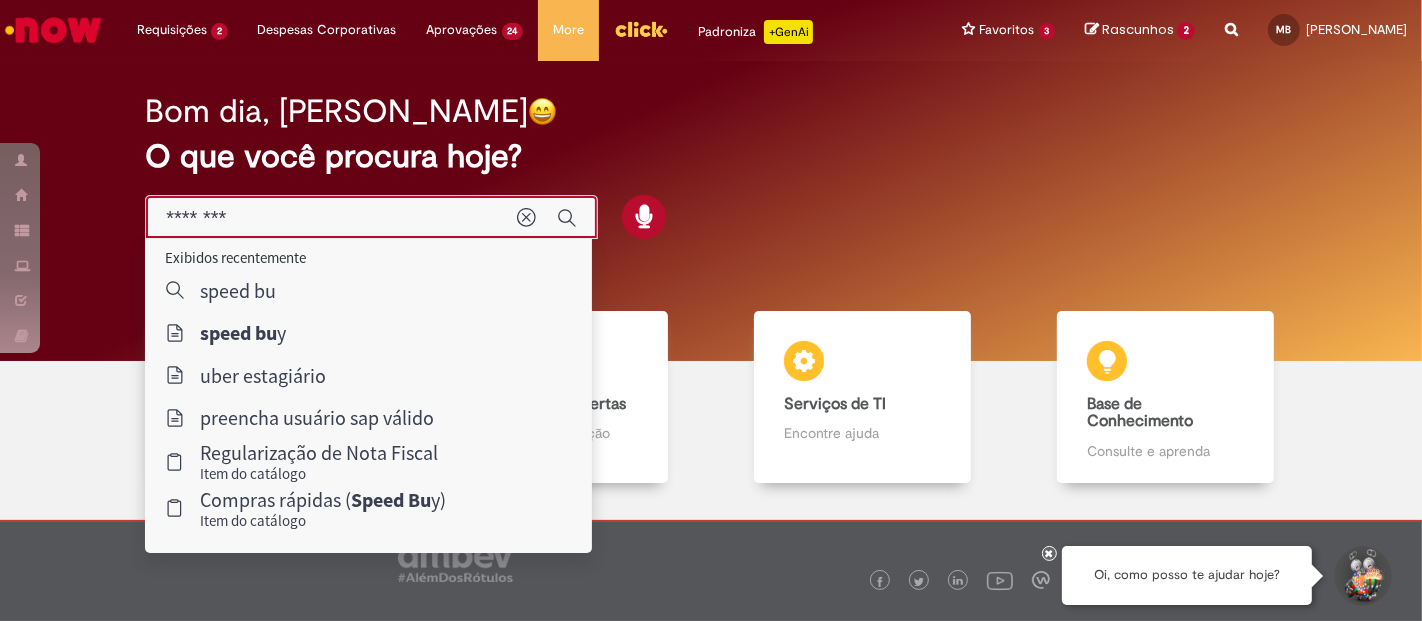 type on "*********" 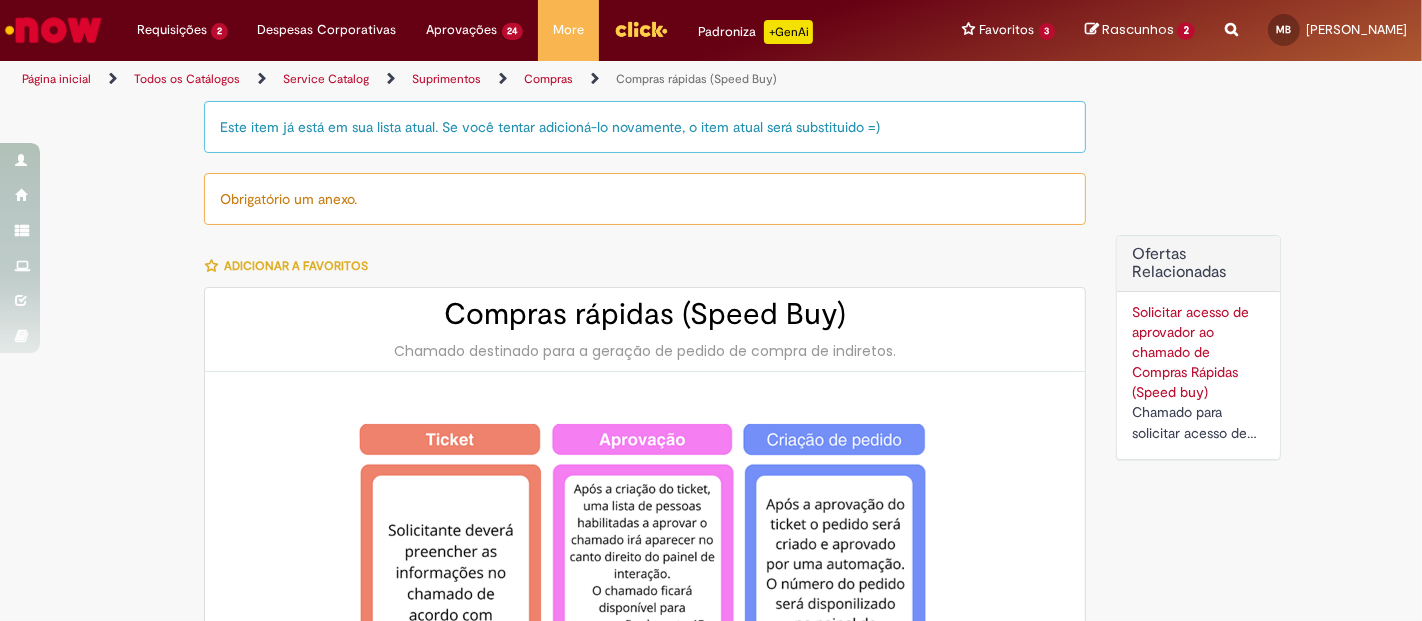 type on "********" 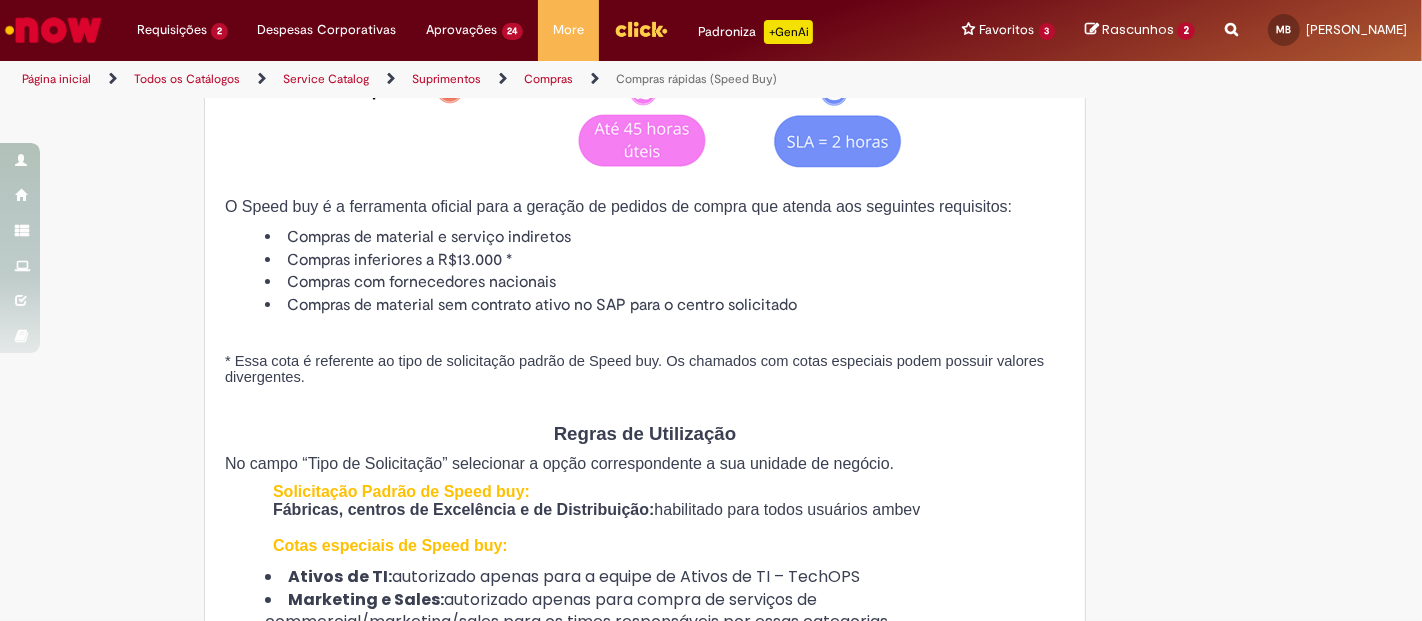type on "**********" 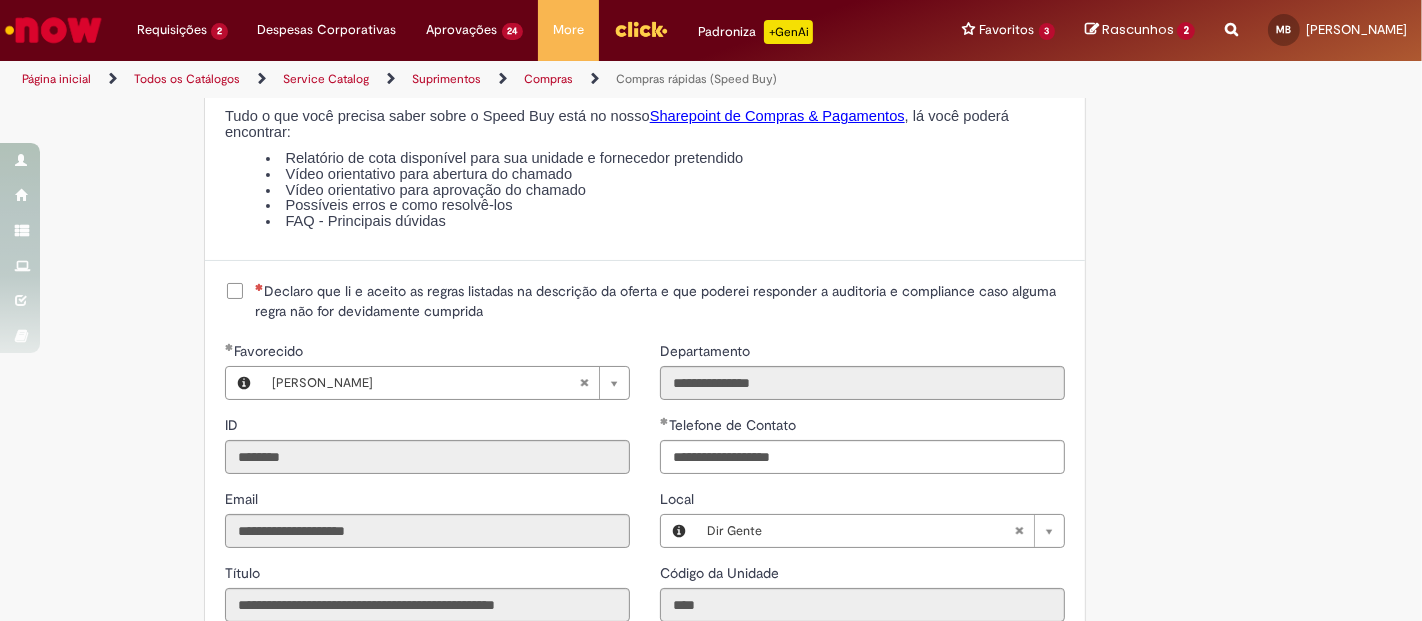 scroll, scrollTop: 2555, scrollLeft: 0, axis: vertical 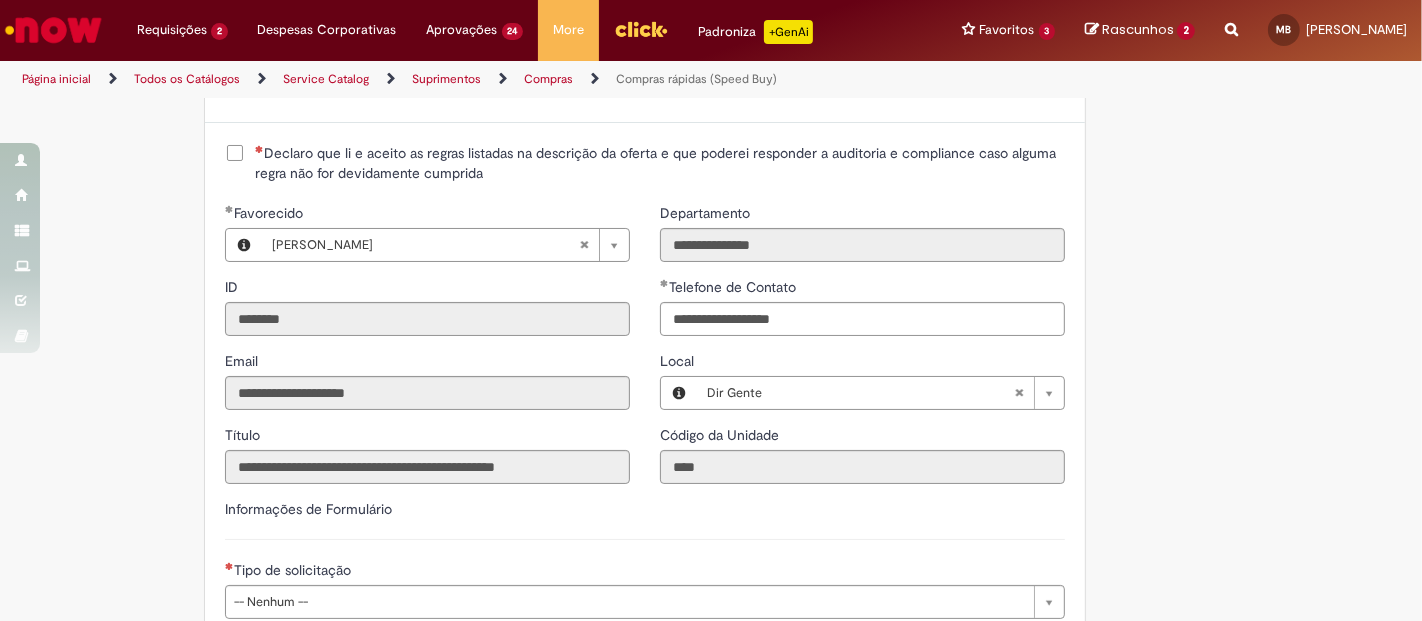 click on "Declaro que li e aceito as regras listadas na descrição da oferta e que poderei responder a auditoria e compliance caso alguma regra não for devidamente cumprida" at bounding box center [660, 163] 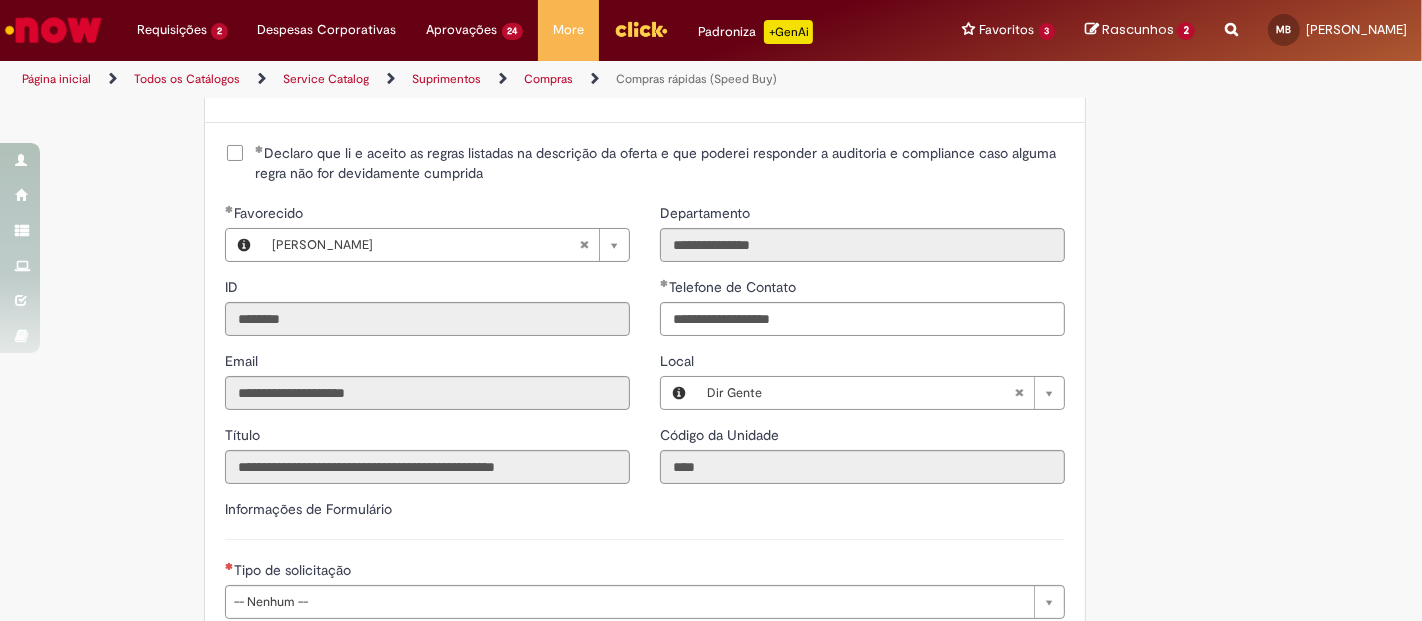 scroll, scrollTop: 2888, scrollLeft: 0, axis: vertical 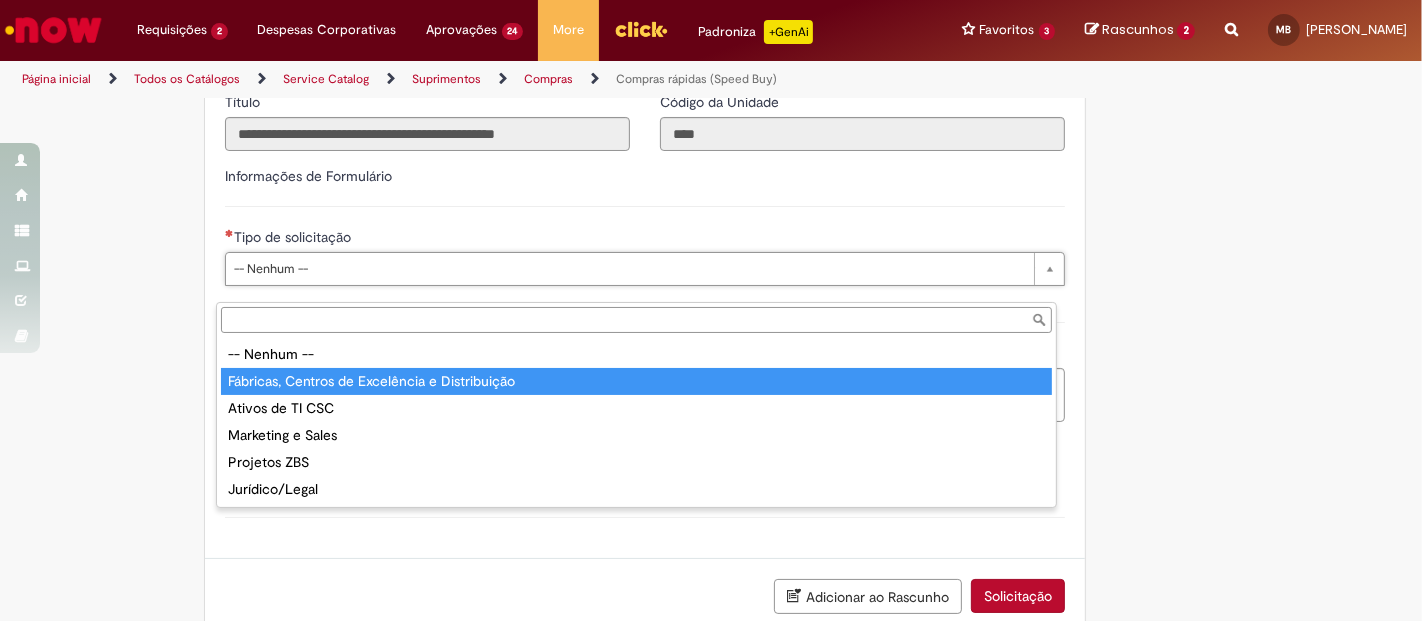 type on "**********" 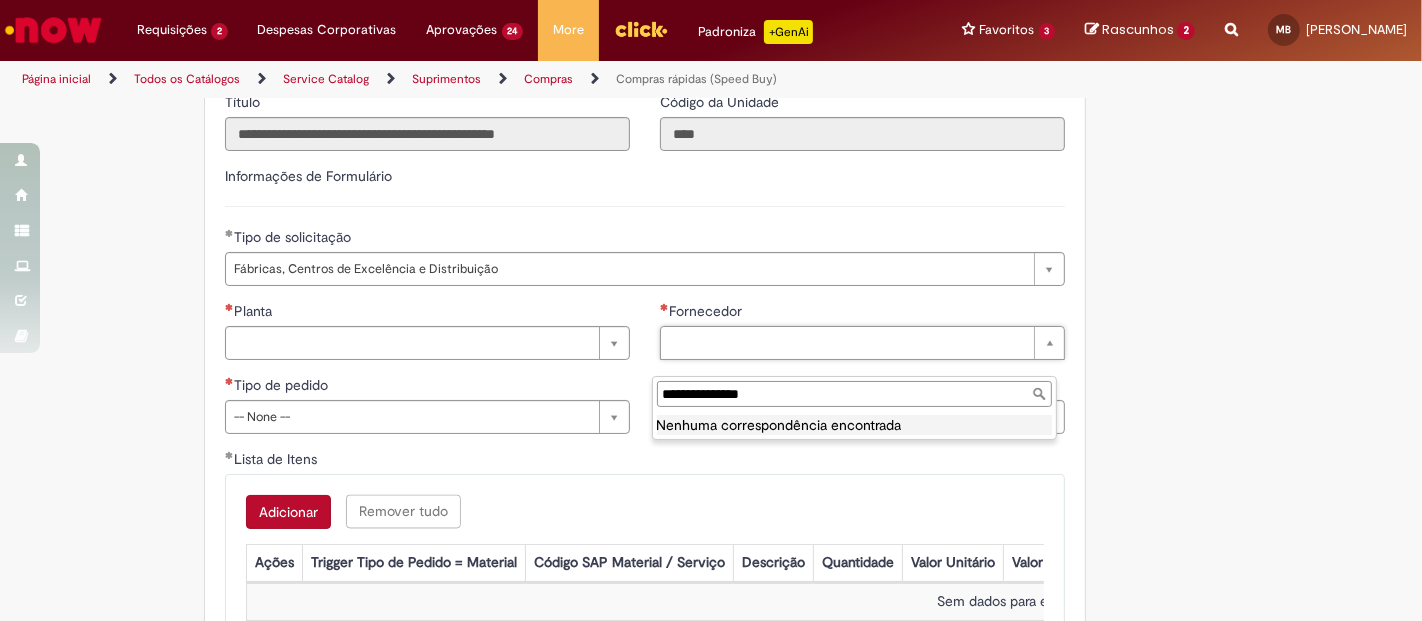 type on "**********" 